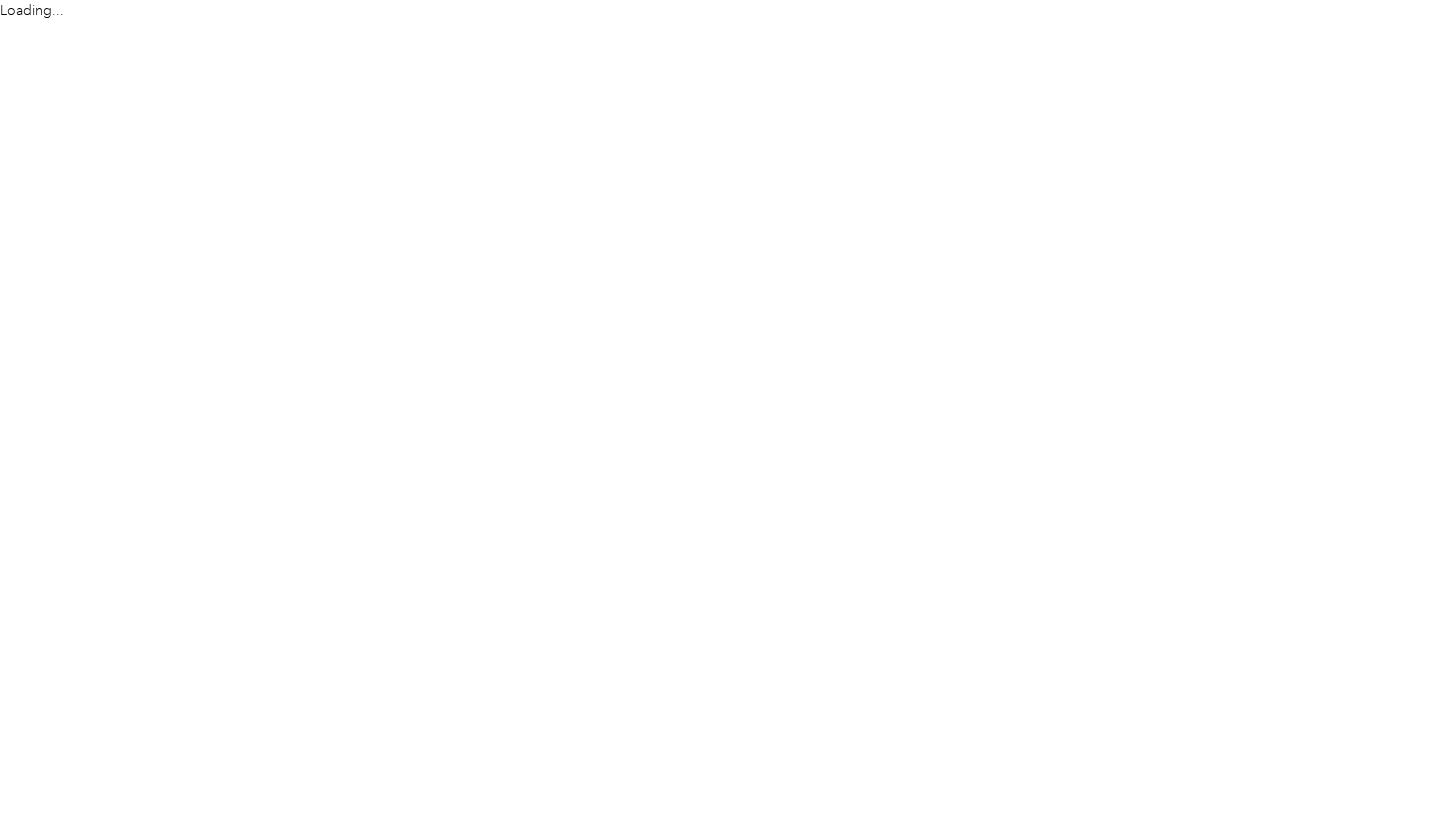 scroll, scrollTop: 0, scrollLeft: 0, axis: both 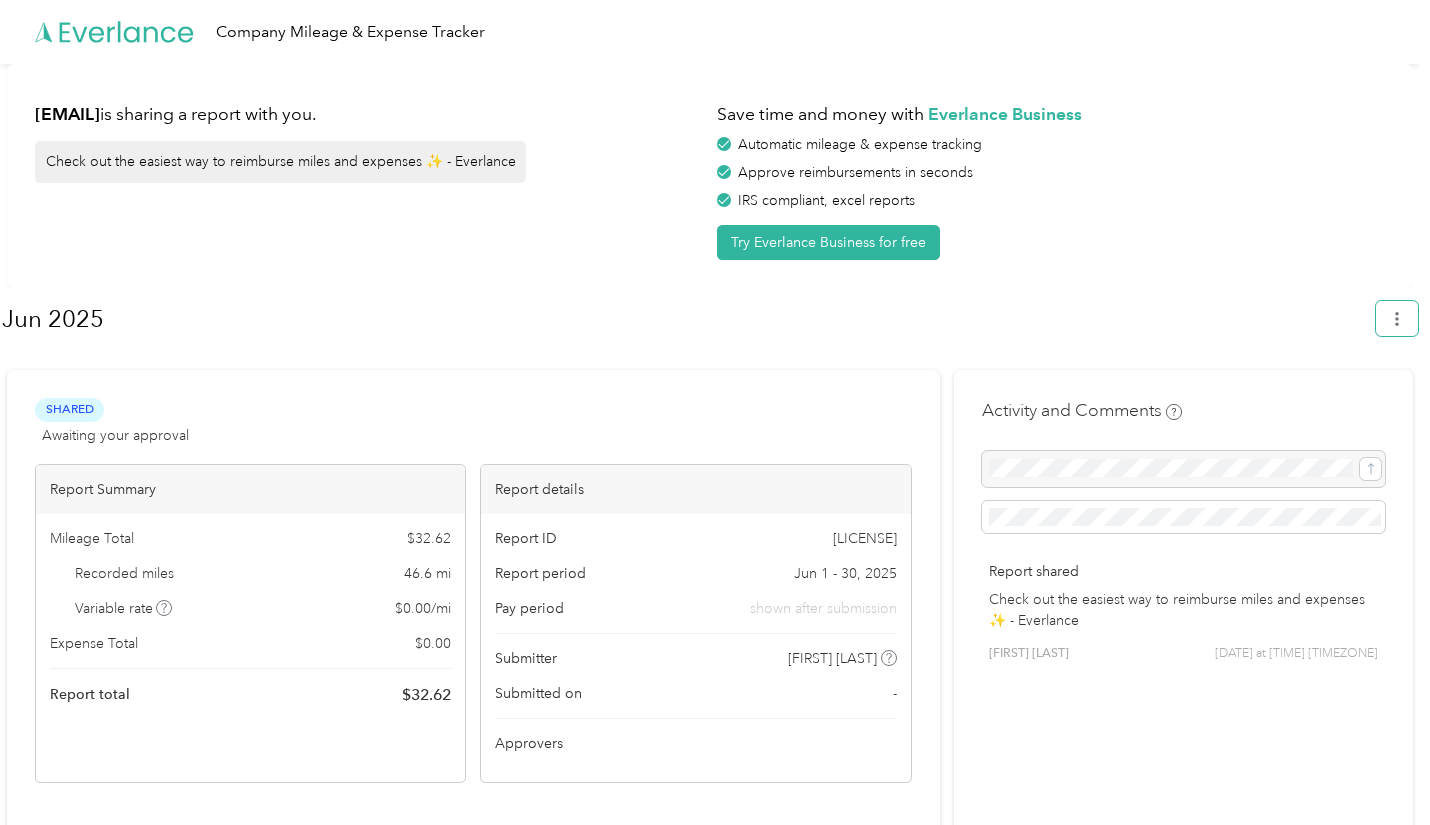 click 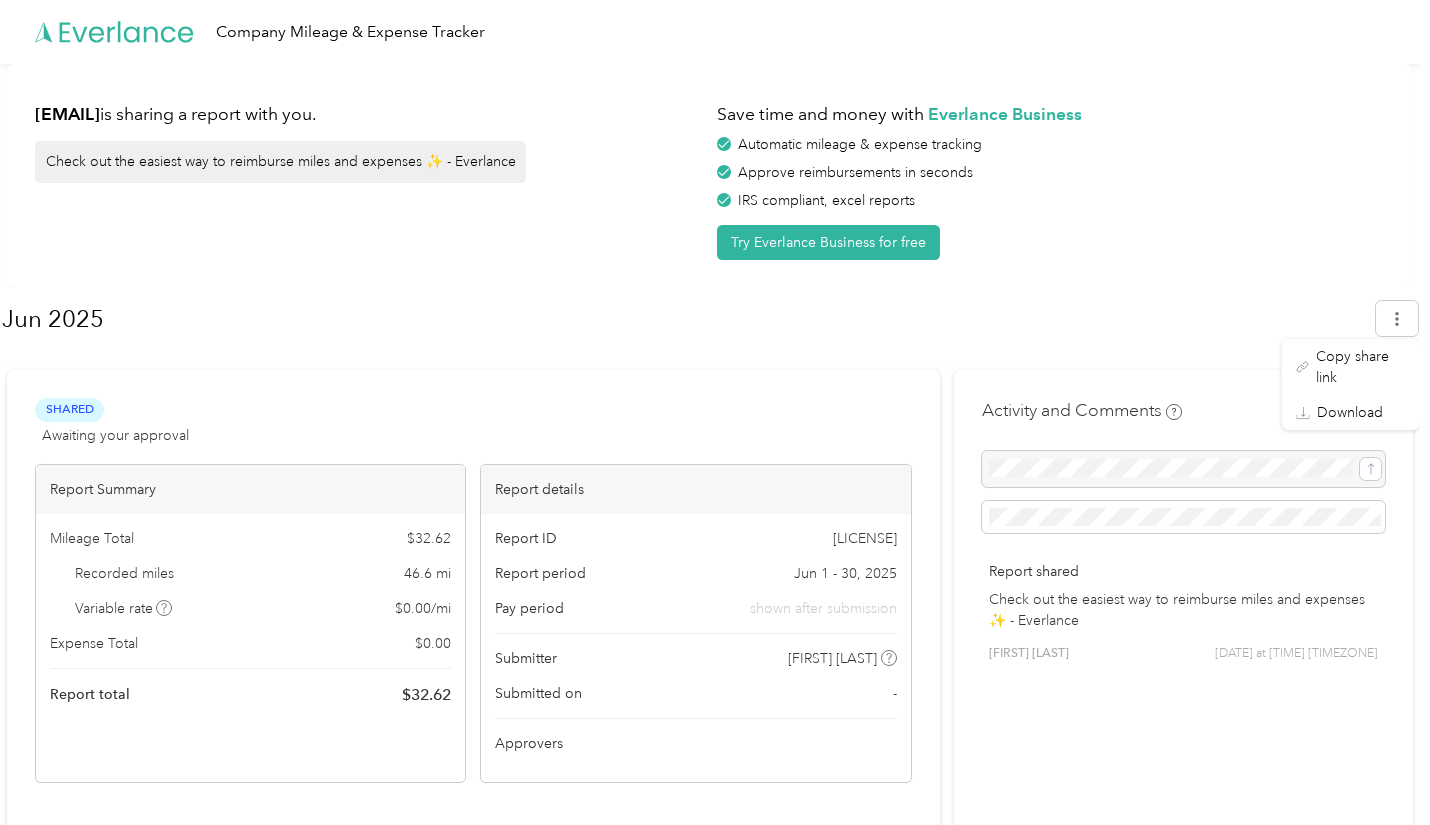 click on "Download" at bounding box center (1350, 412) 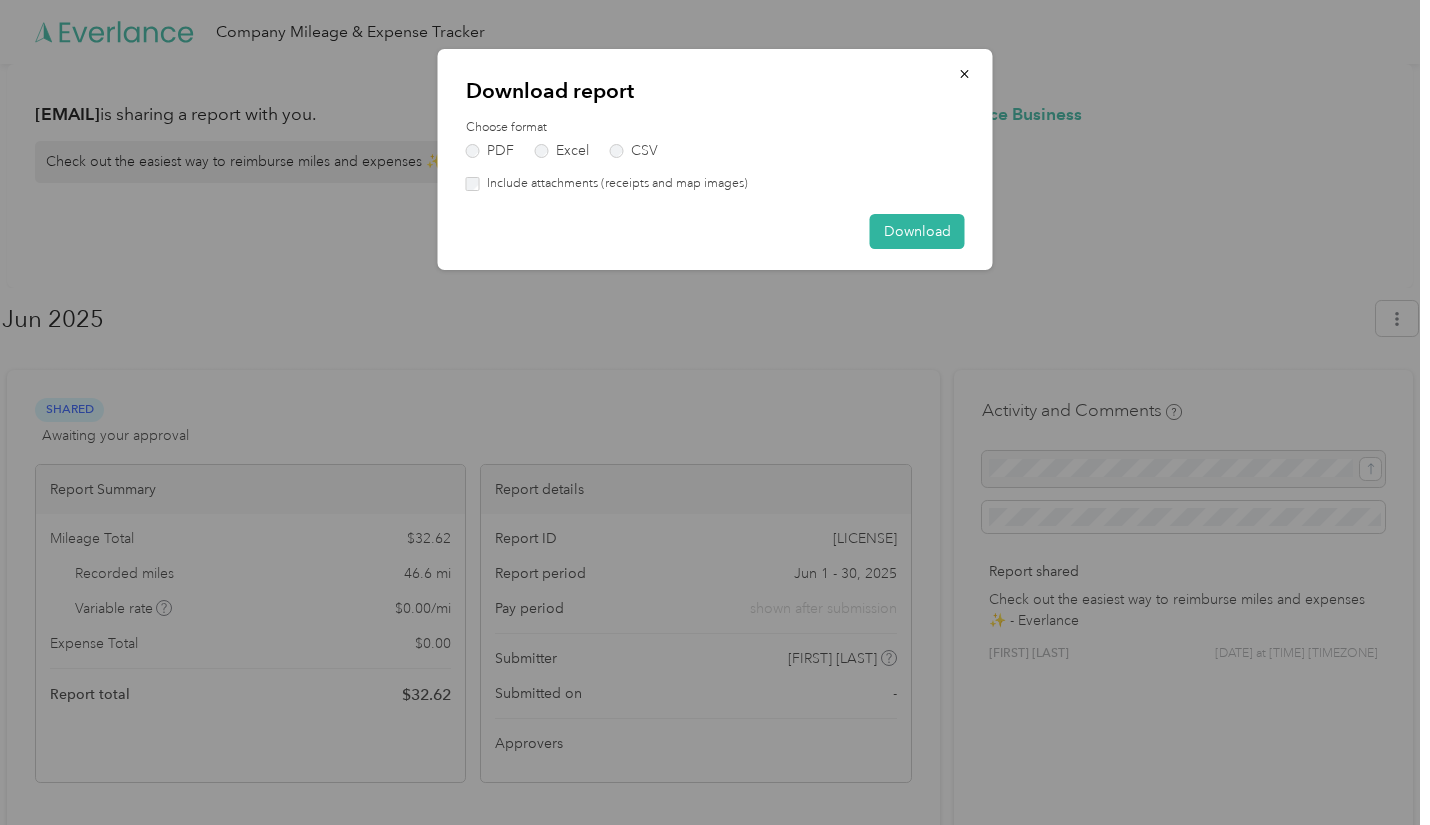 click on "Download" at bounding box center (917, 231) 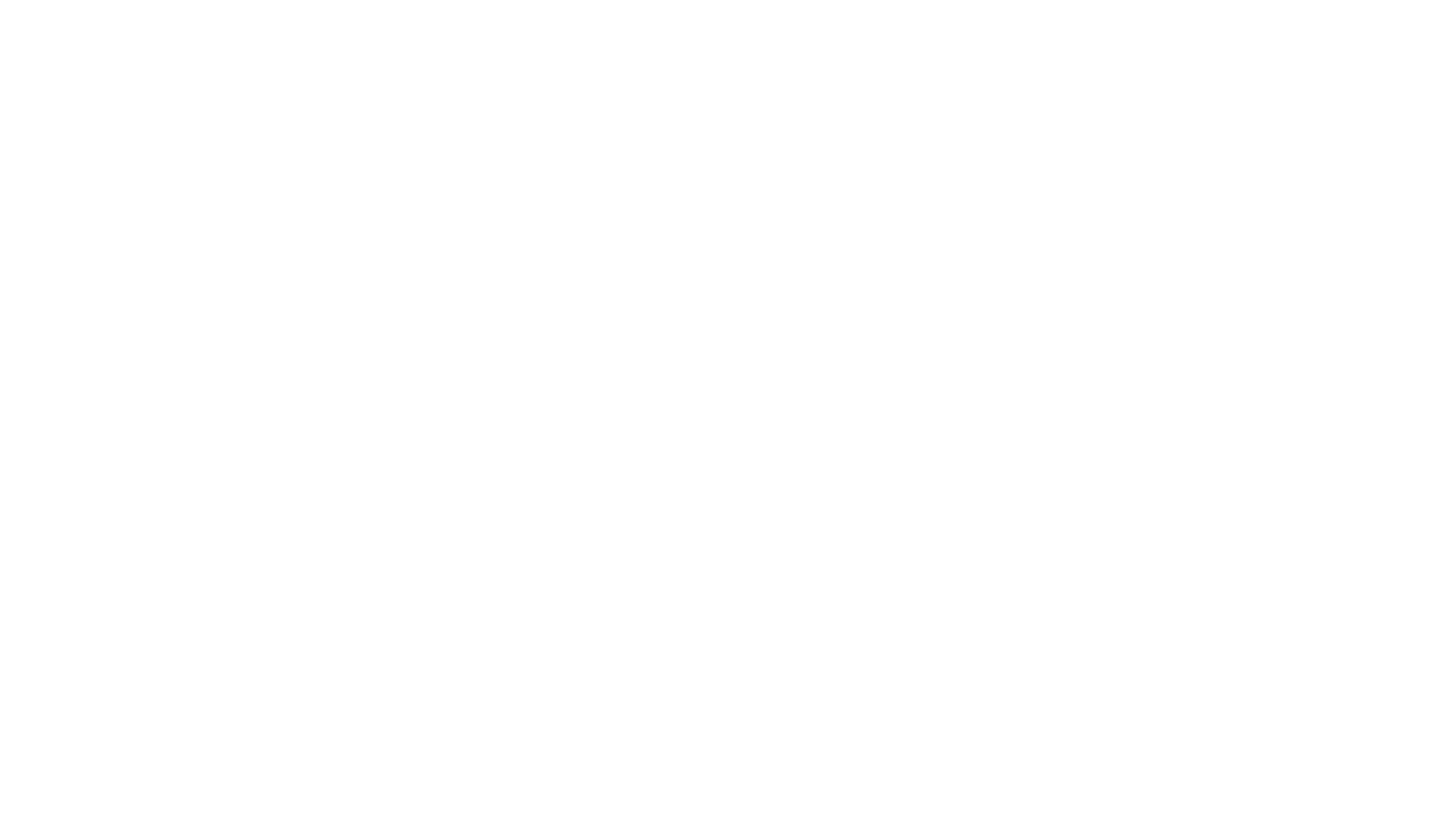 scroll, scrollTop: 0, scrollLeft: 0, axis: both 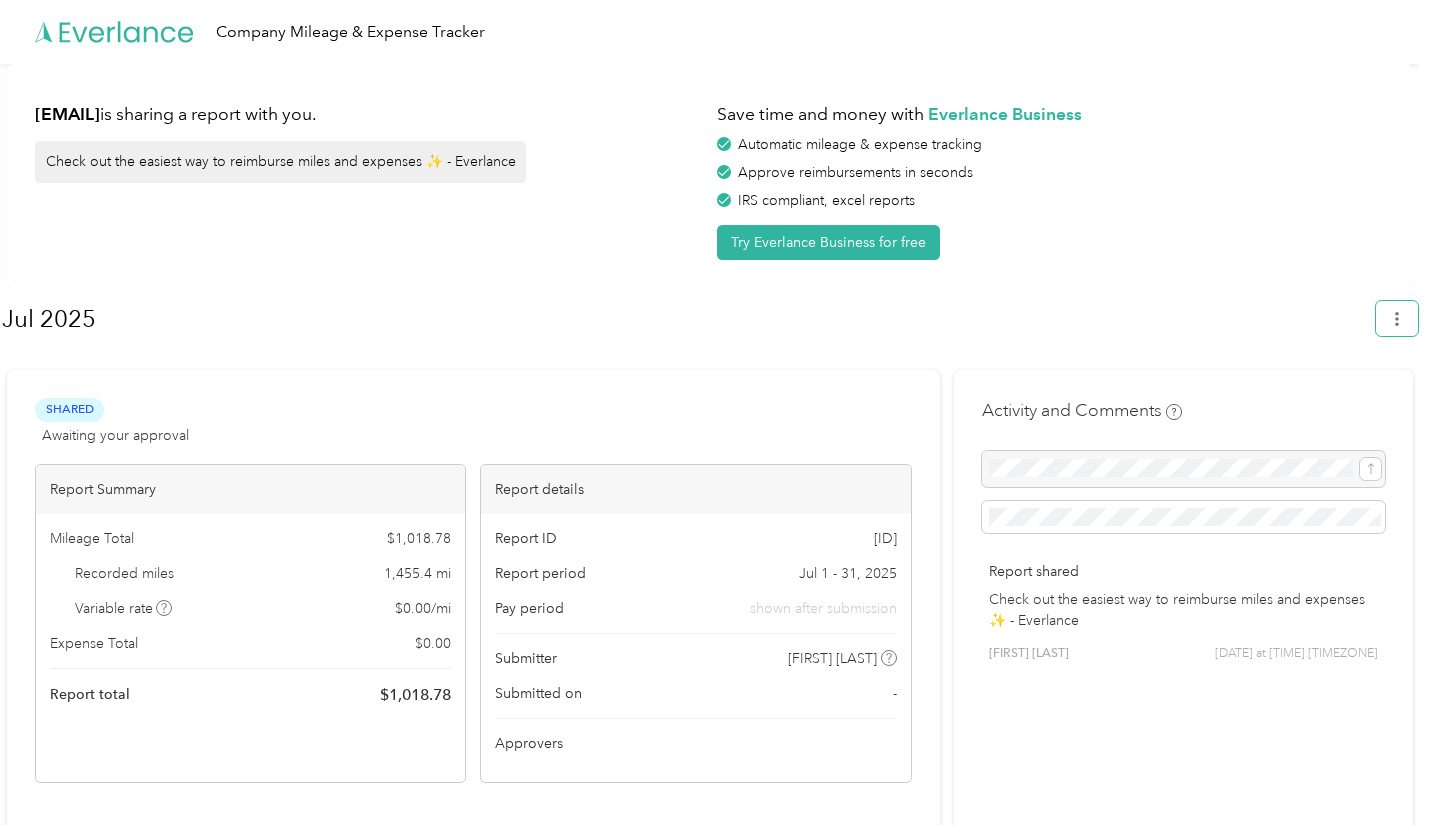 click at bounding box center (1397, 318) 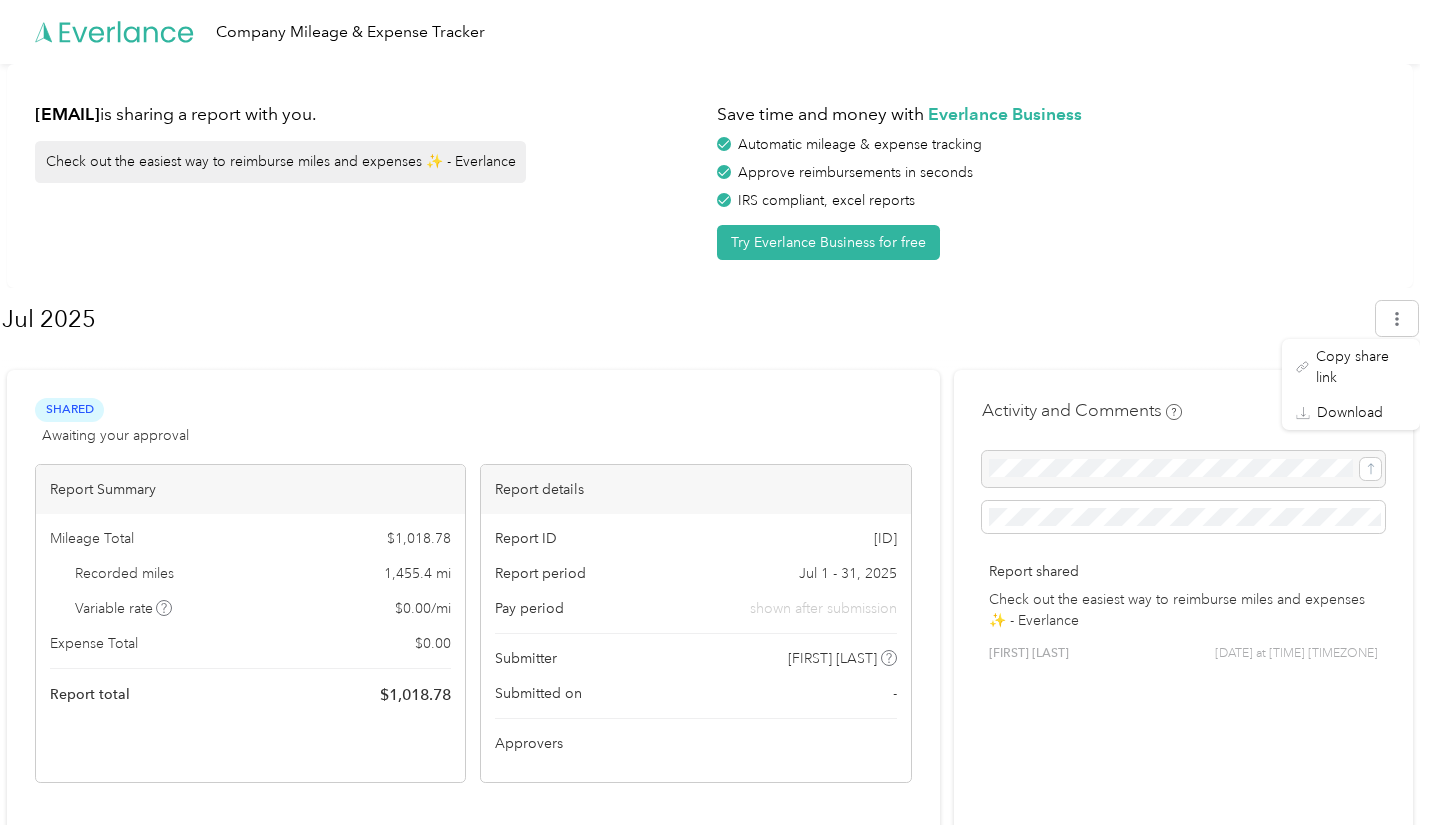 click on "Download" at bounding box center (1350, 412) 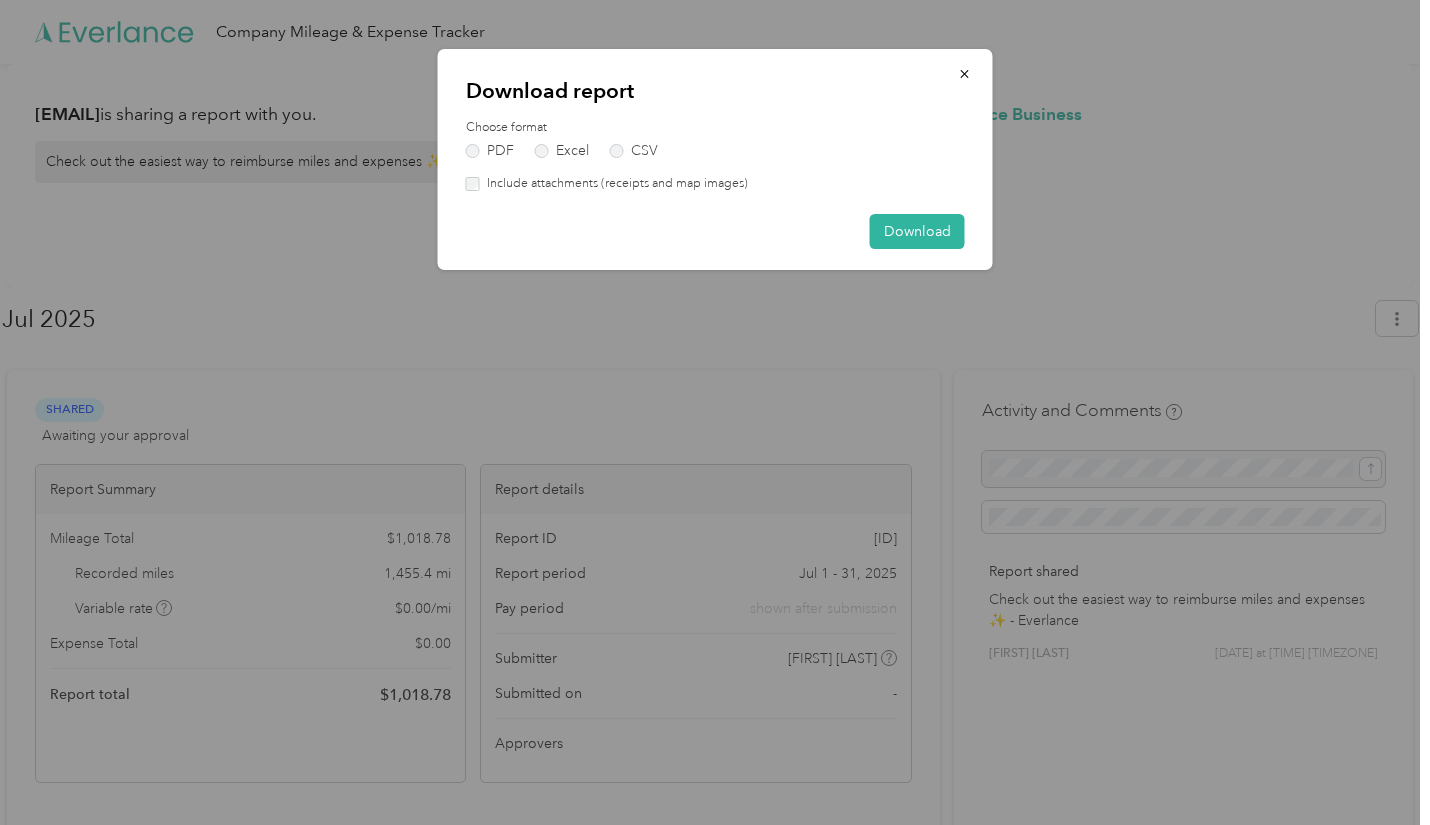 click on "Download" at bounding box center [917, 231] 